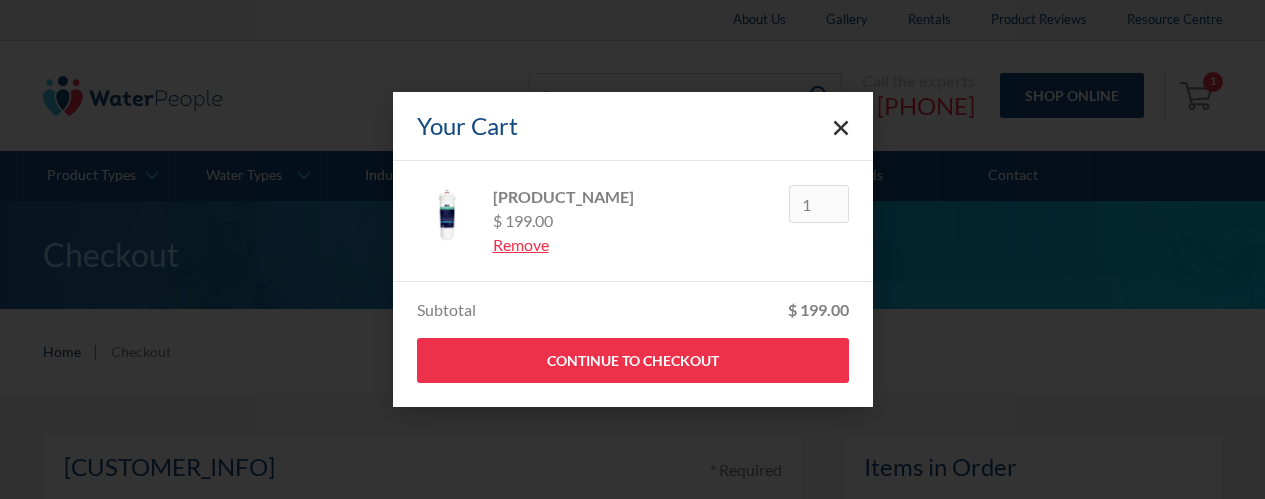 scroll, scrollTop: 0, scrollLeft: 0, axis: both 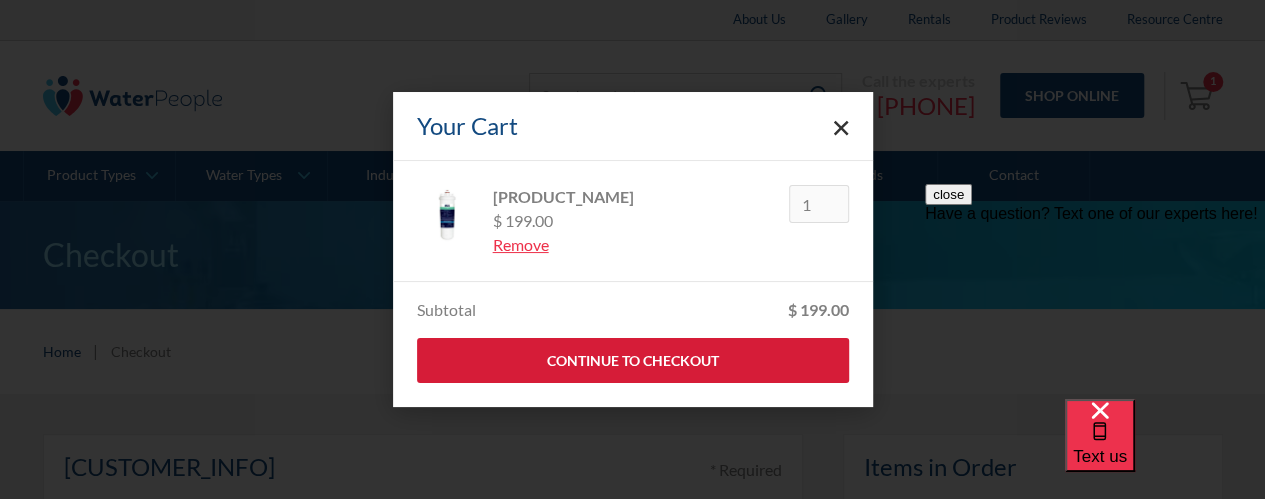 click on "Continue to Checkout" at bounding box center (633, 360) 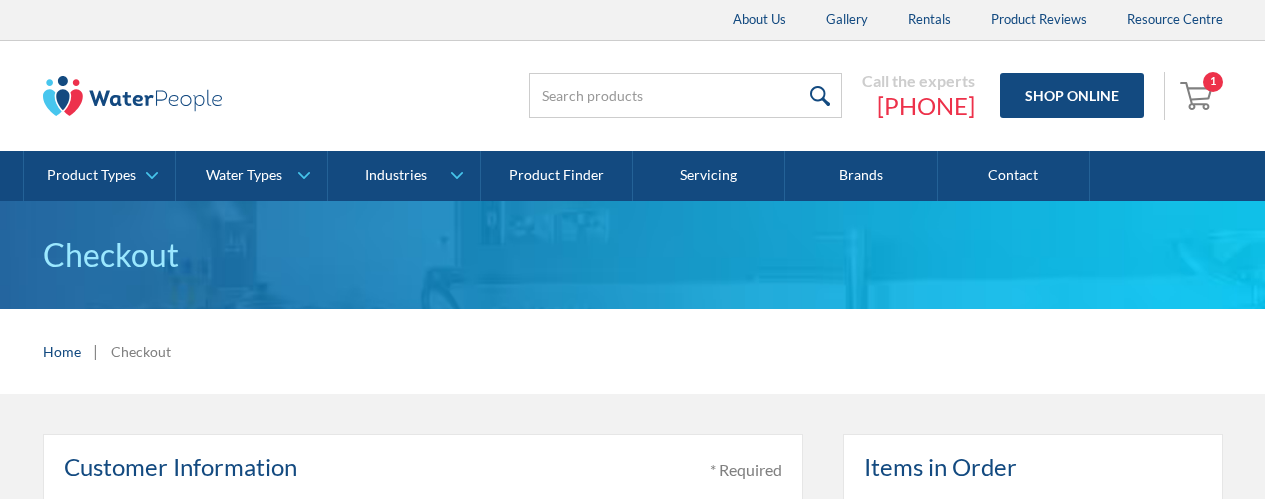 scroll, scrollTop: 300, scrollLeft: 0, axis: vertical 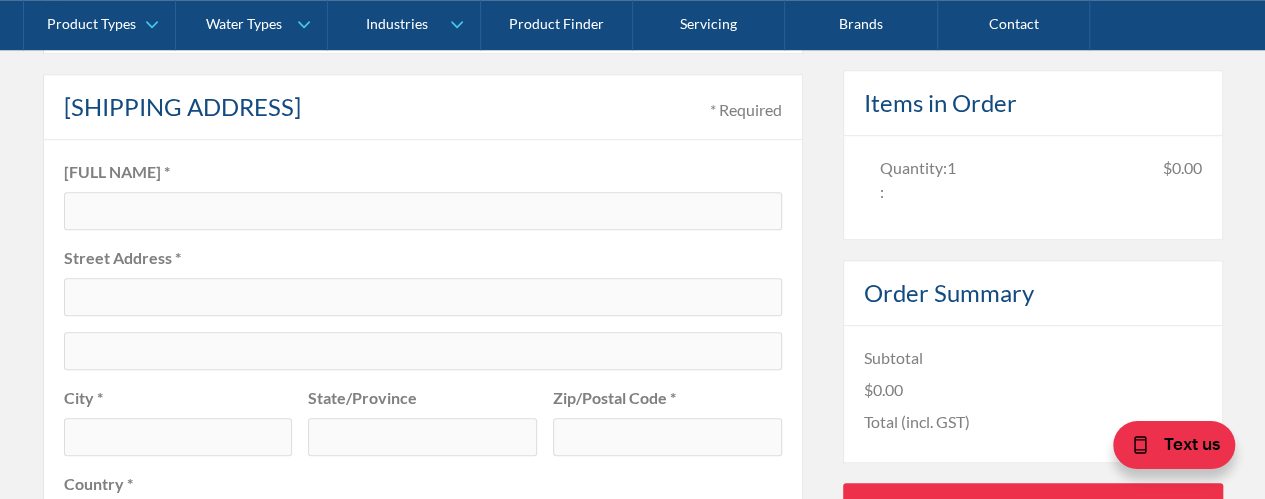 type on "[FIRST].[LAST]@[DOMAIN]" 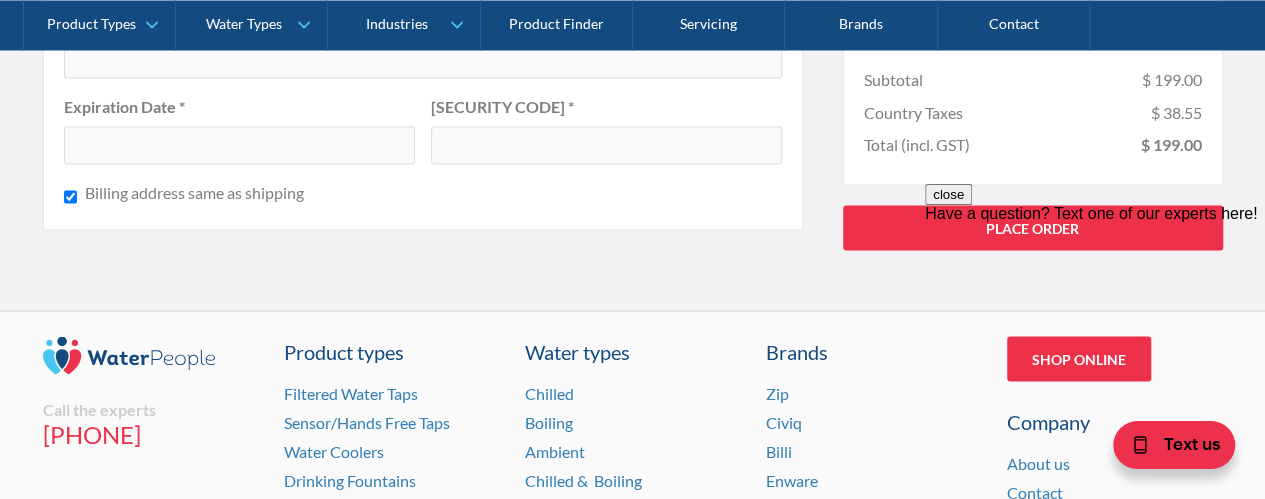 scroll, scrollTop: 1600, scrollLeft: 0, axis: vertical 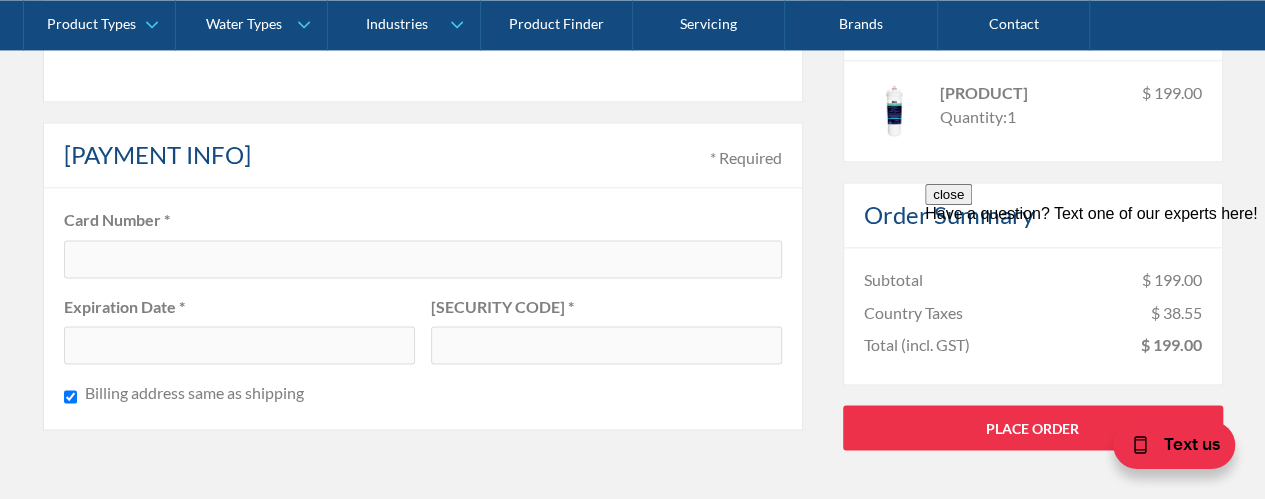 click at bounding box center [423, 259] 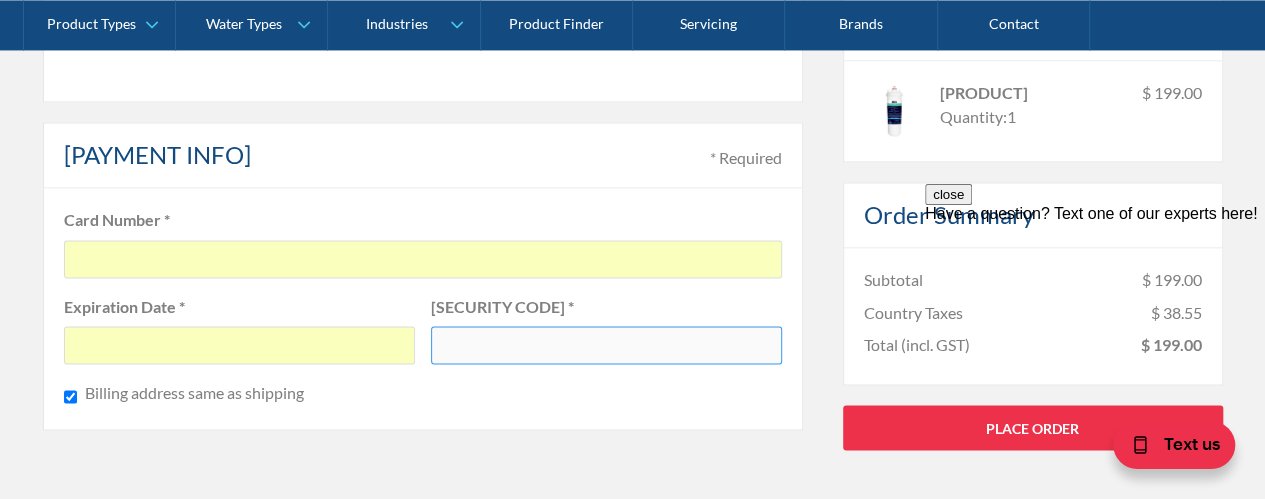 scroll, scrollTop: 1900, scrollLeft: 0, axis: vertical 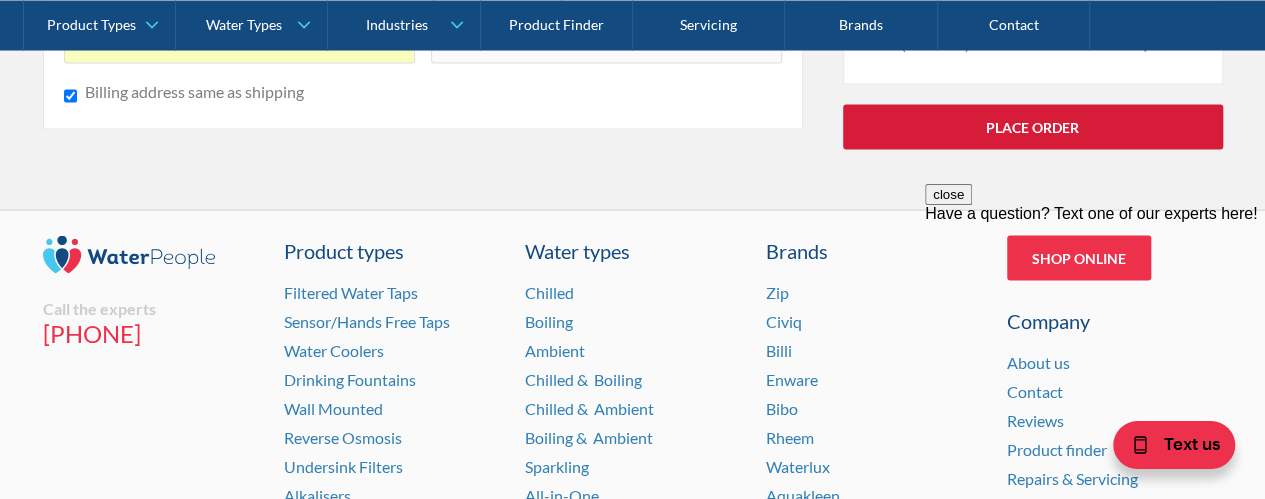 drag, startPoint x: 1027, startPoint y: 126, endPoint x: 8, endPoint y: 0, distance: 1026.7605 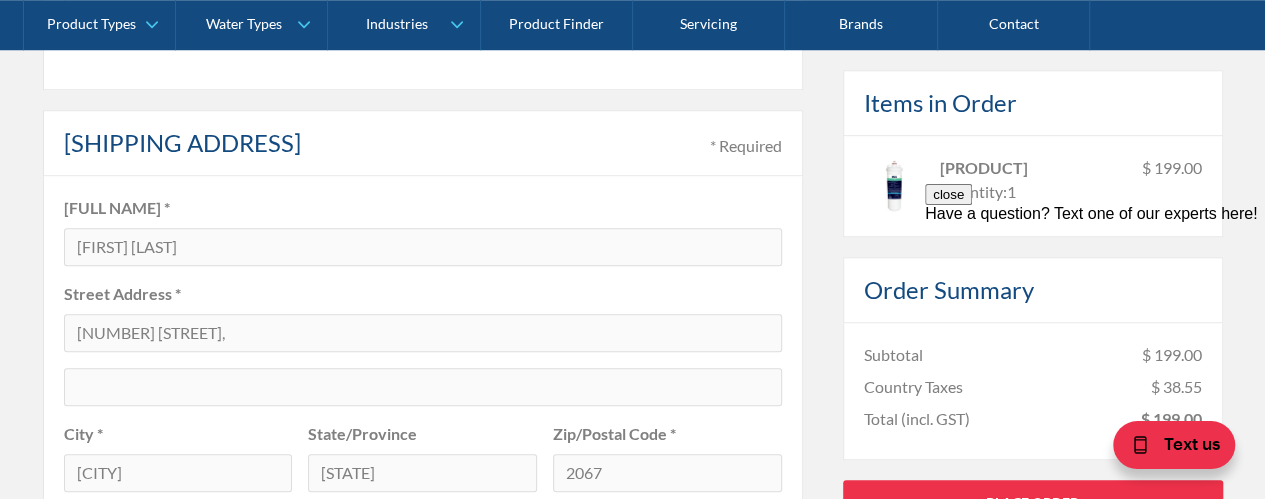 scroll, scrollTop: 1000, scrollLeft: 0, axis: vertical 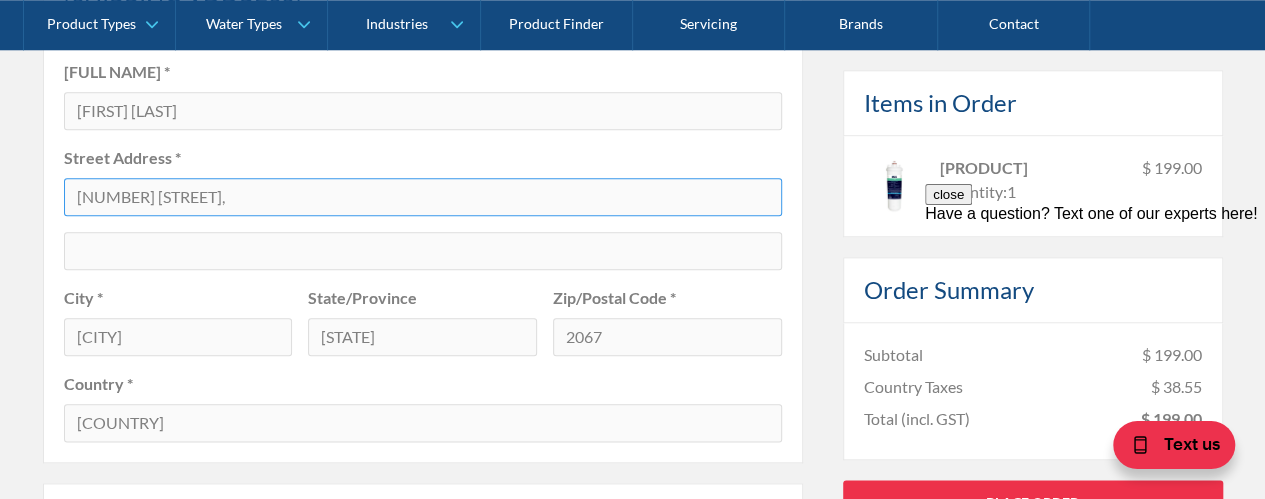 click on "[NUMBER] [STREET]," at bounding box center (423, 197) 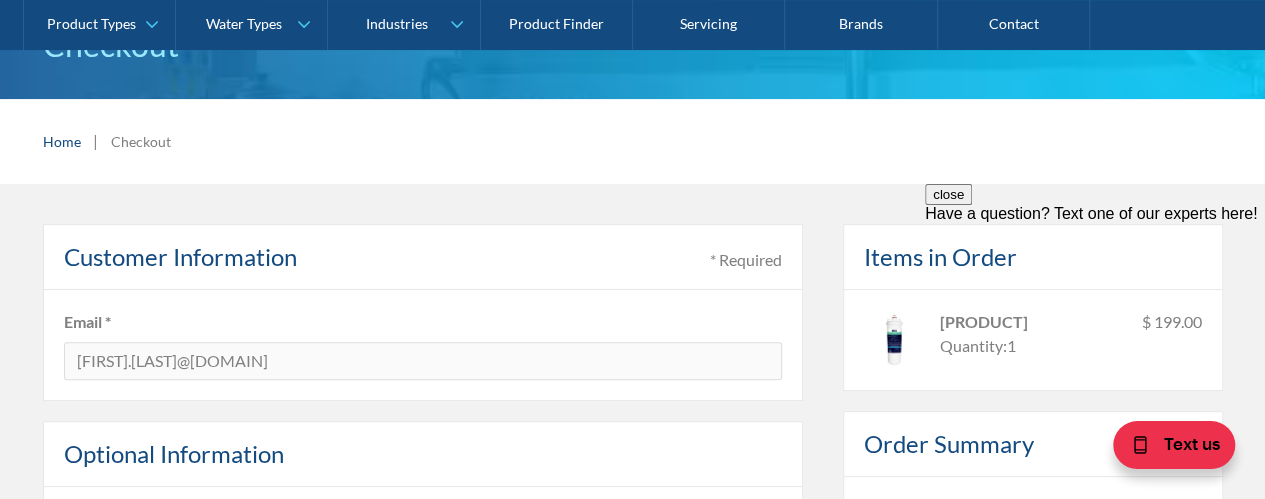 scroll, scrollTop: 0, scrollLeft: 0, axis: both 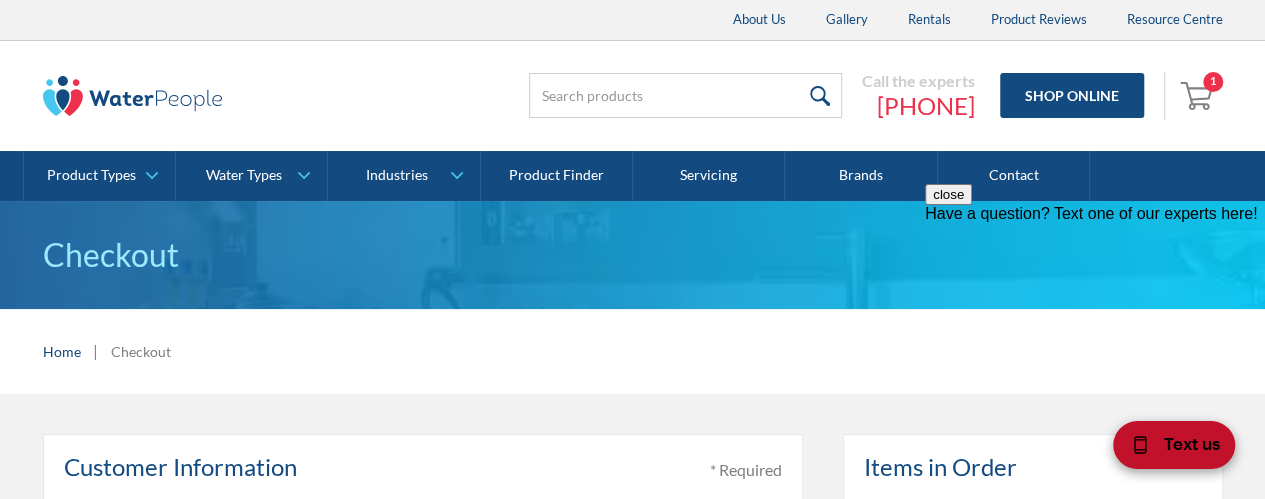 type on "[NUMBER] [STREET]" 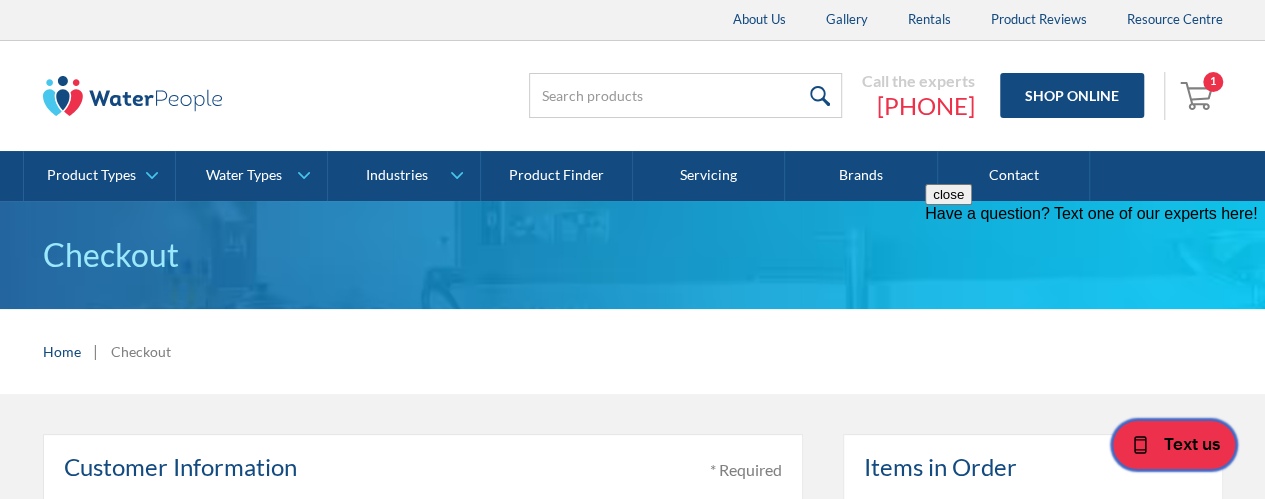 drag, startPoint x: 1196, startPoint y: 448, endPoint x: 1071, endPoint y: 435, distance: 125.67418 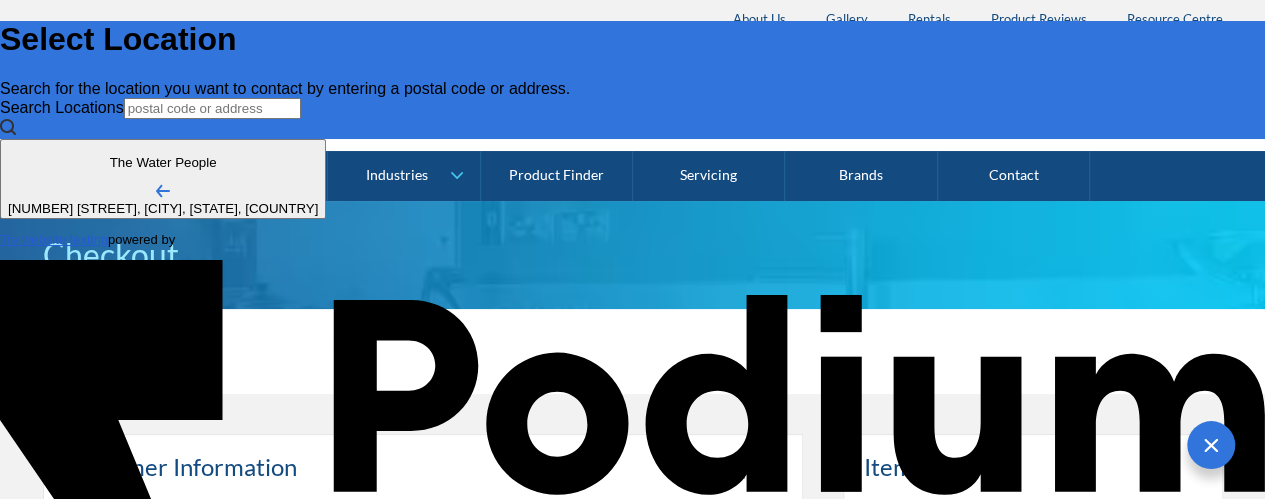 scroll, scrollTop: 0, scrollLeft: 0, axis: both 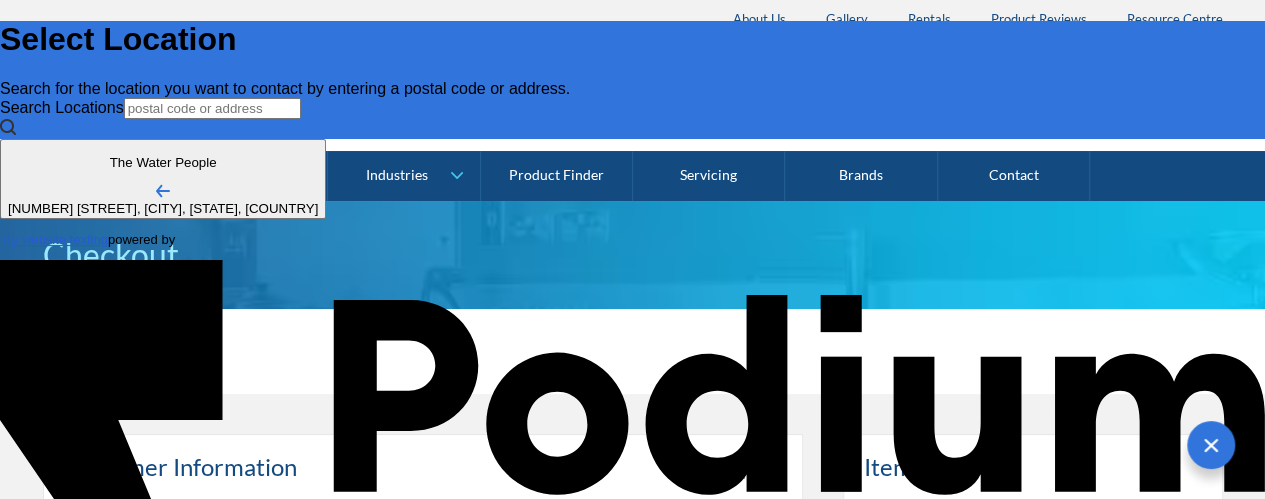 type on "[FIRST] [LAST]" 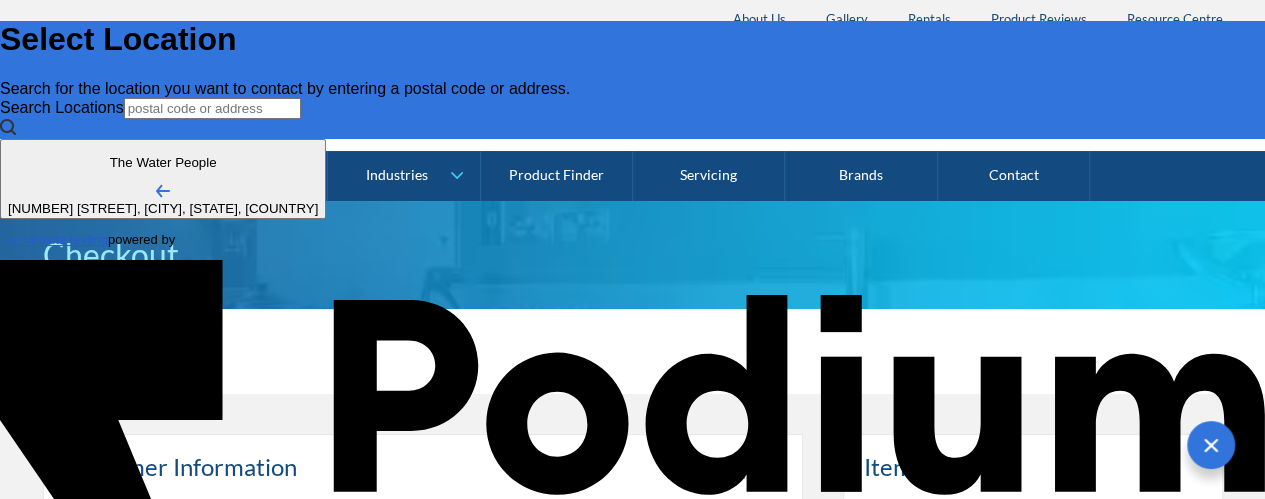 type on "[PHONE]" 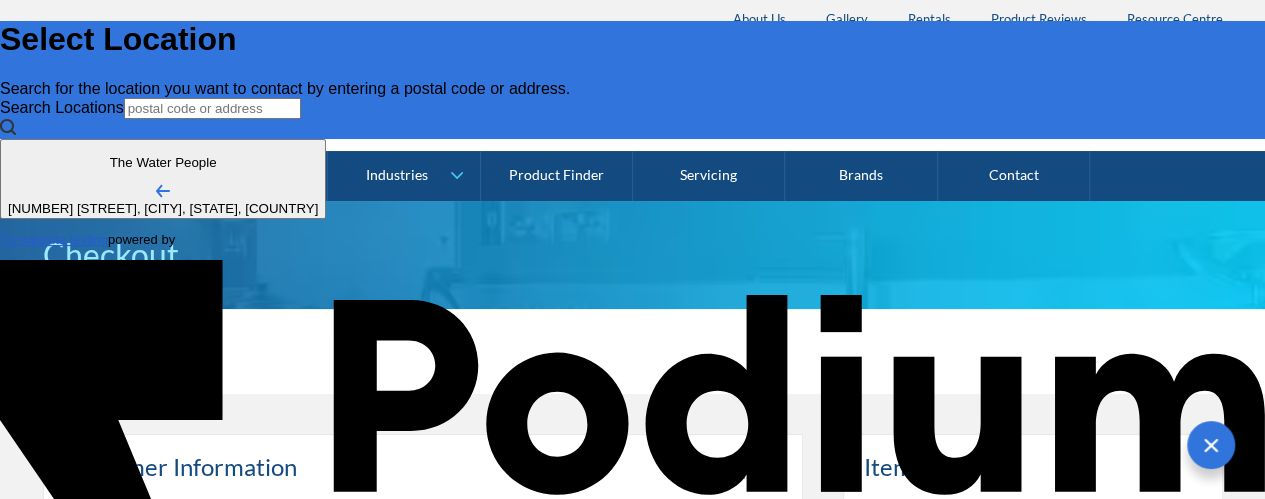 type on "[LETTER]" 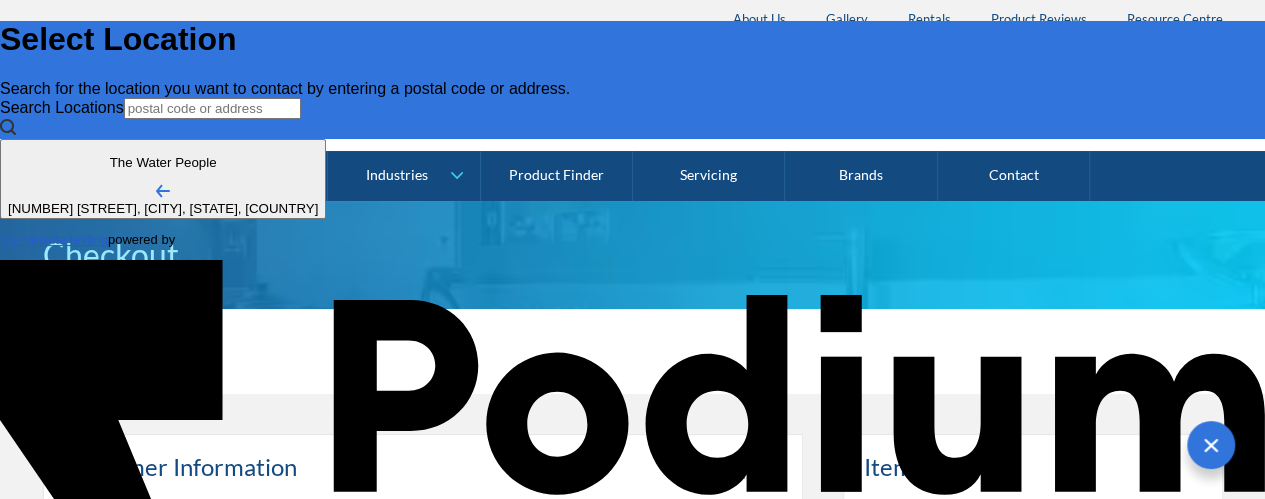 type on "Why can't you ship to Chatsw" 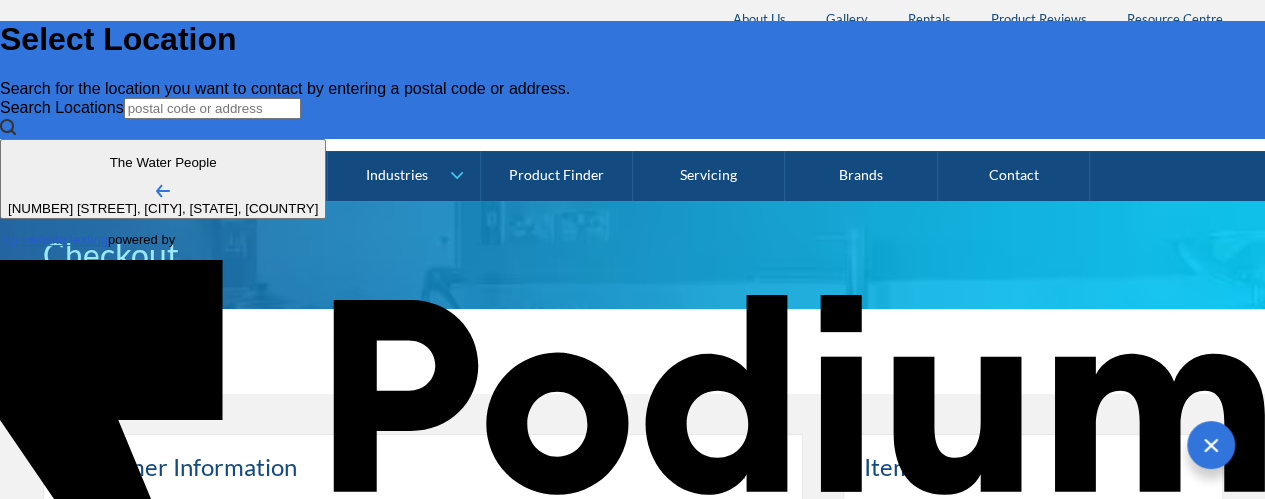 type on "Why can't you ship to [CITY] in [STATE]?" 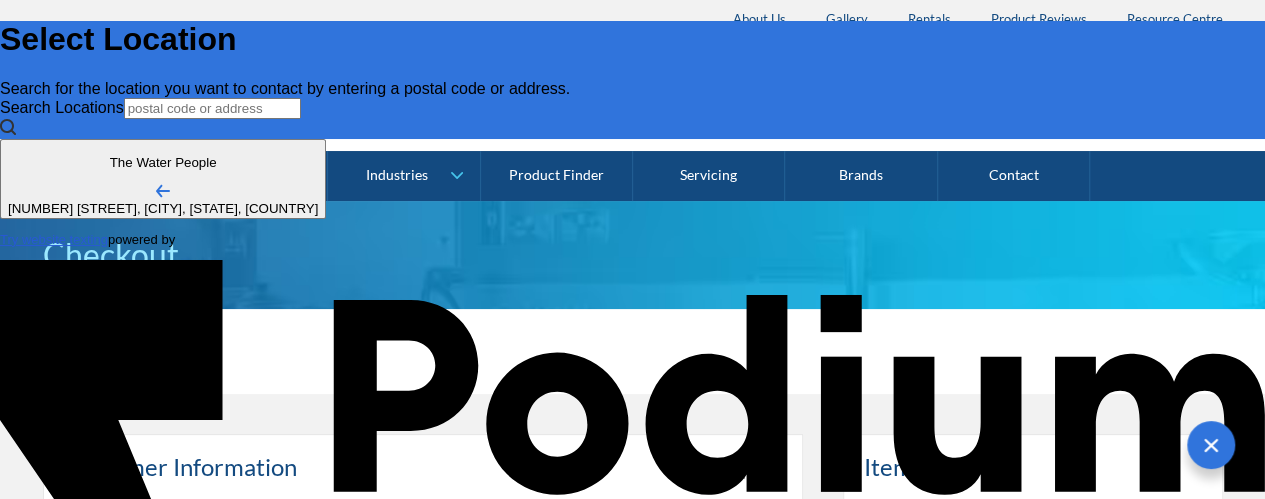 type on "[LETTER]" 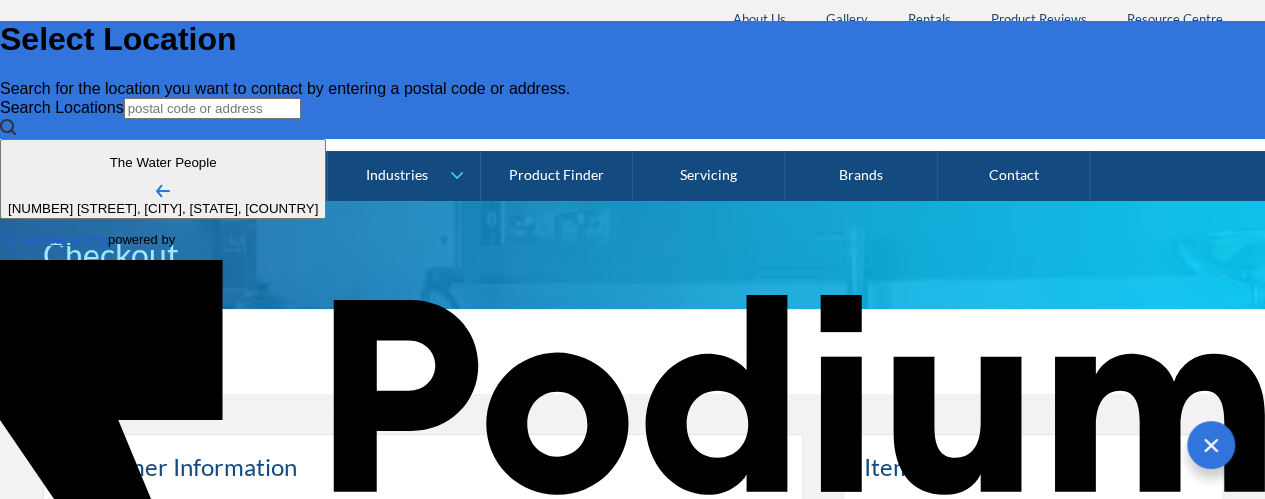type on "[LETTER]" 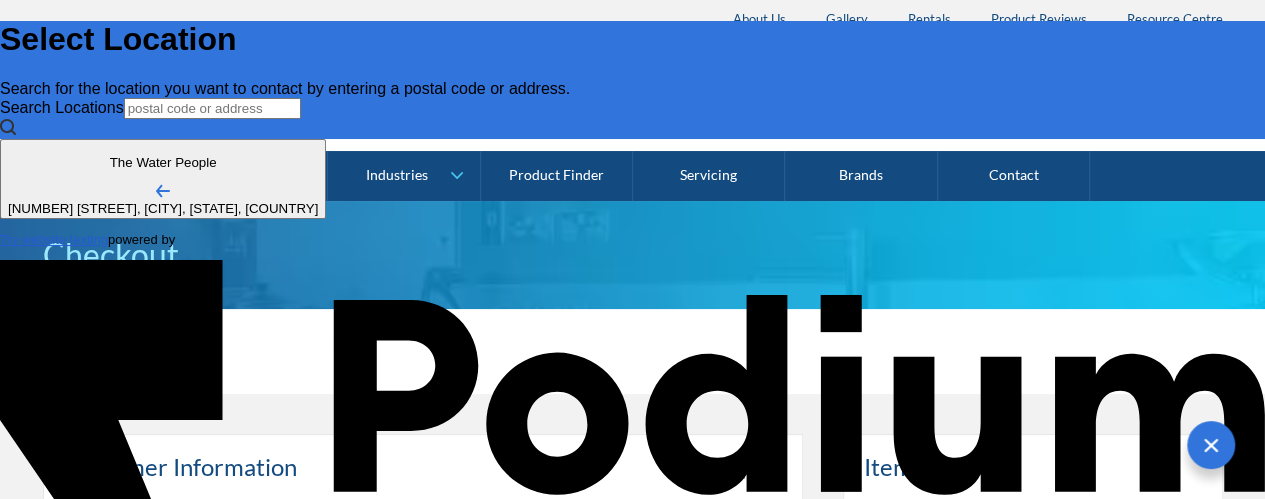 type on "Why can't you ship to [CITY] in [STATE]? i HAV" 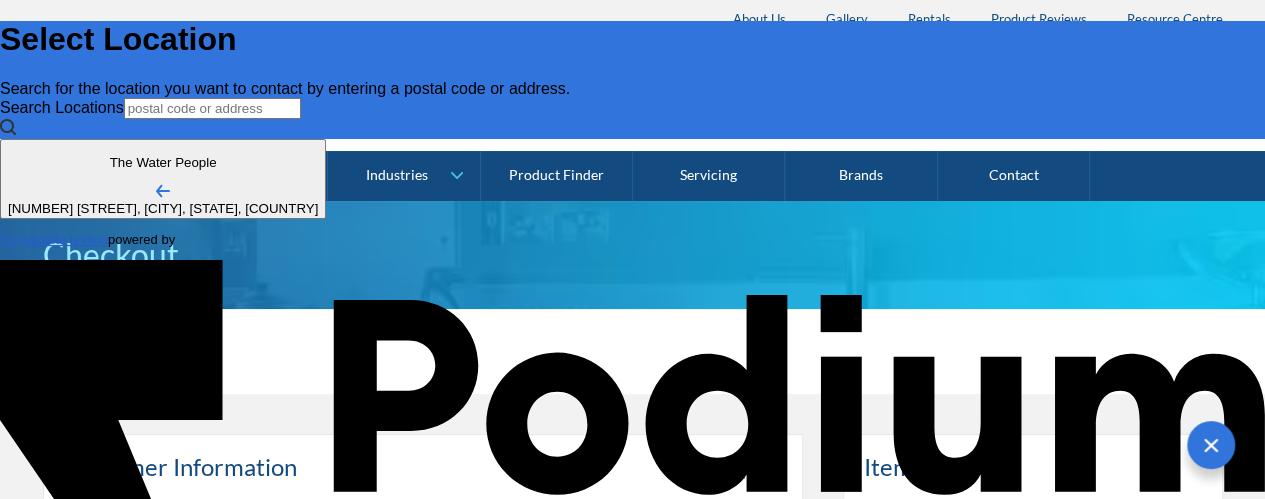 type on "Why can't you ship to [CITY] in [STATE]?I have" 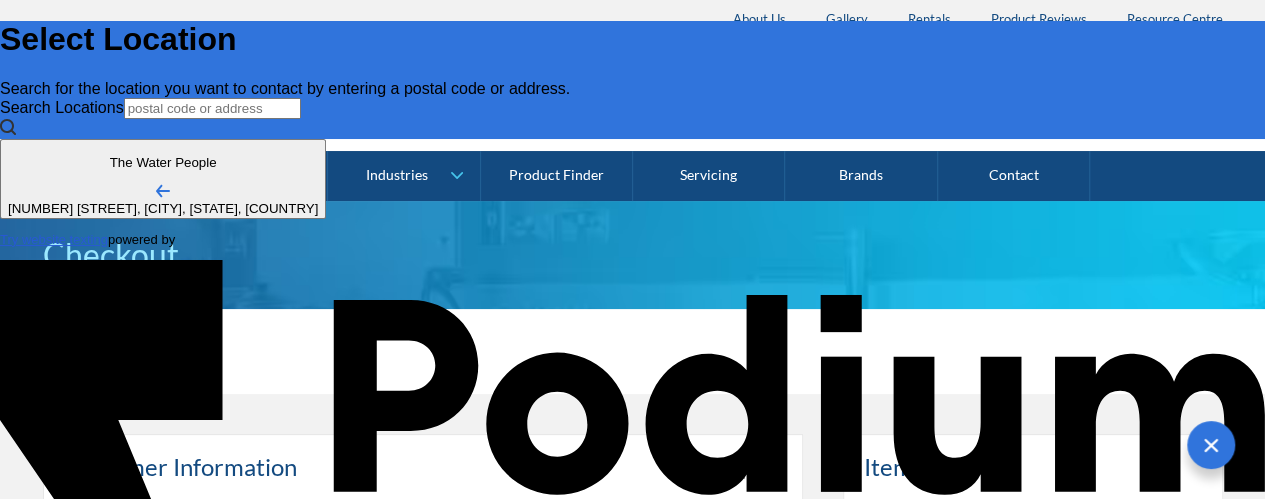 type on "Why can't you ship to [CITY] in [STATE]?I have not been refused before" 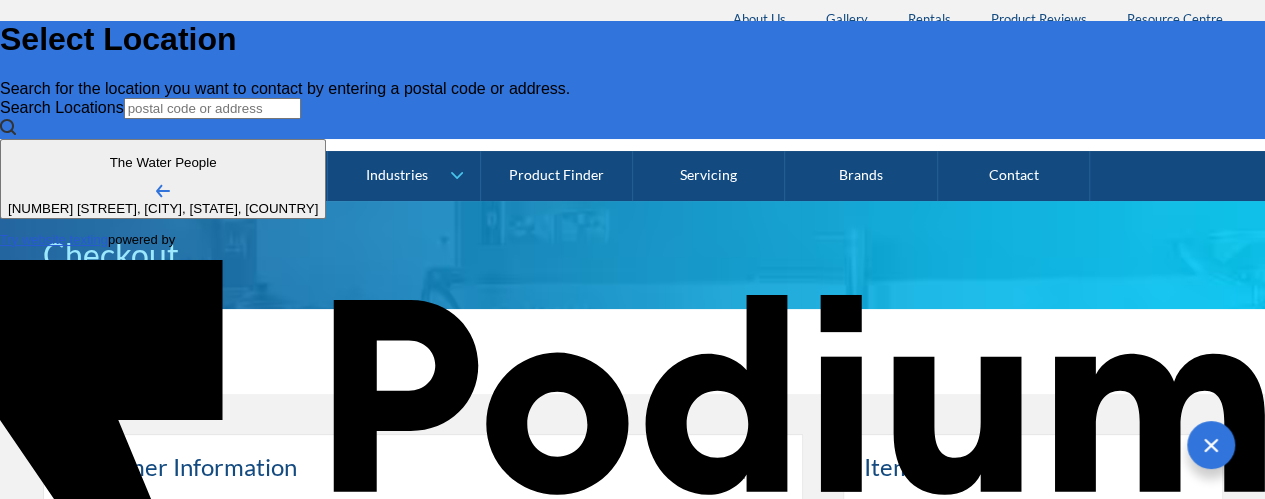 scroll, scrollTop: 200, scrollLeft: 0, axis: vertical 